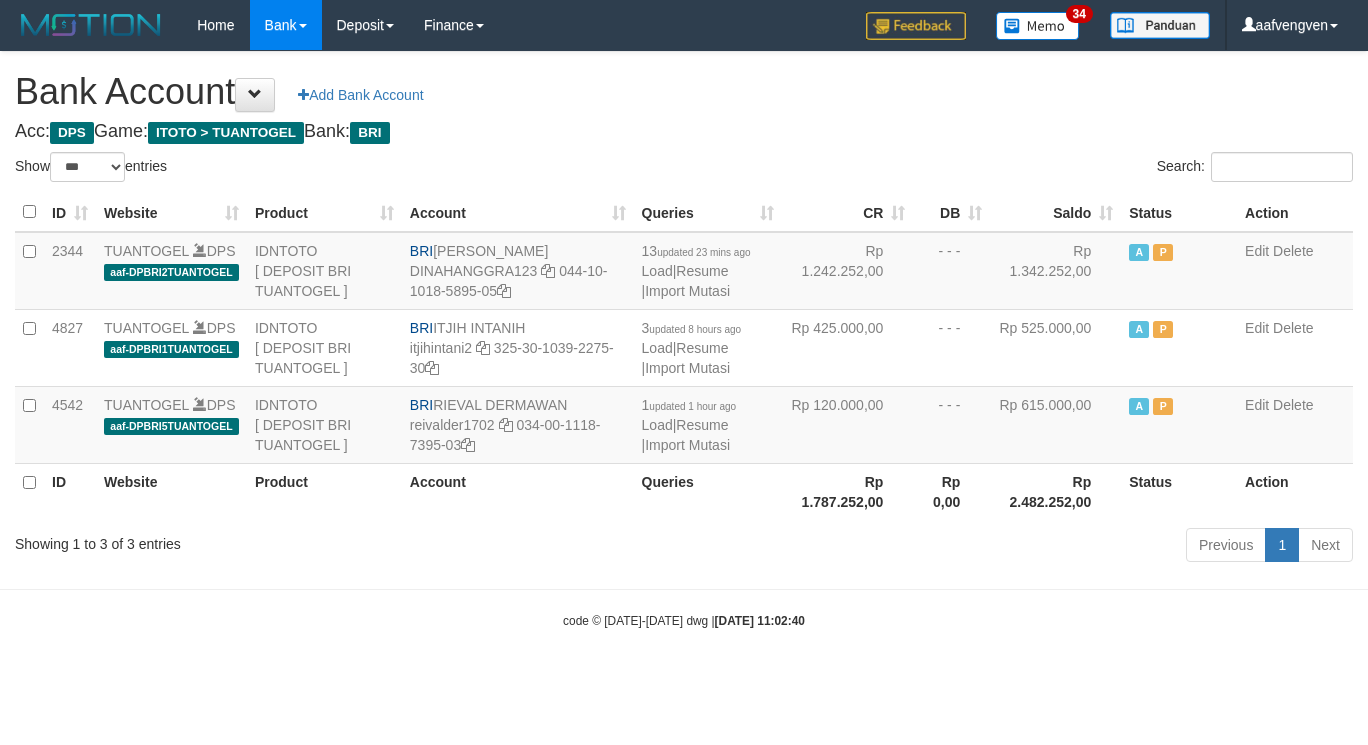 select on "***" 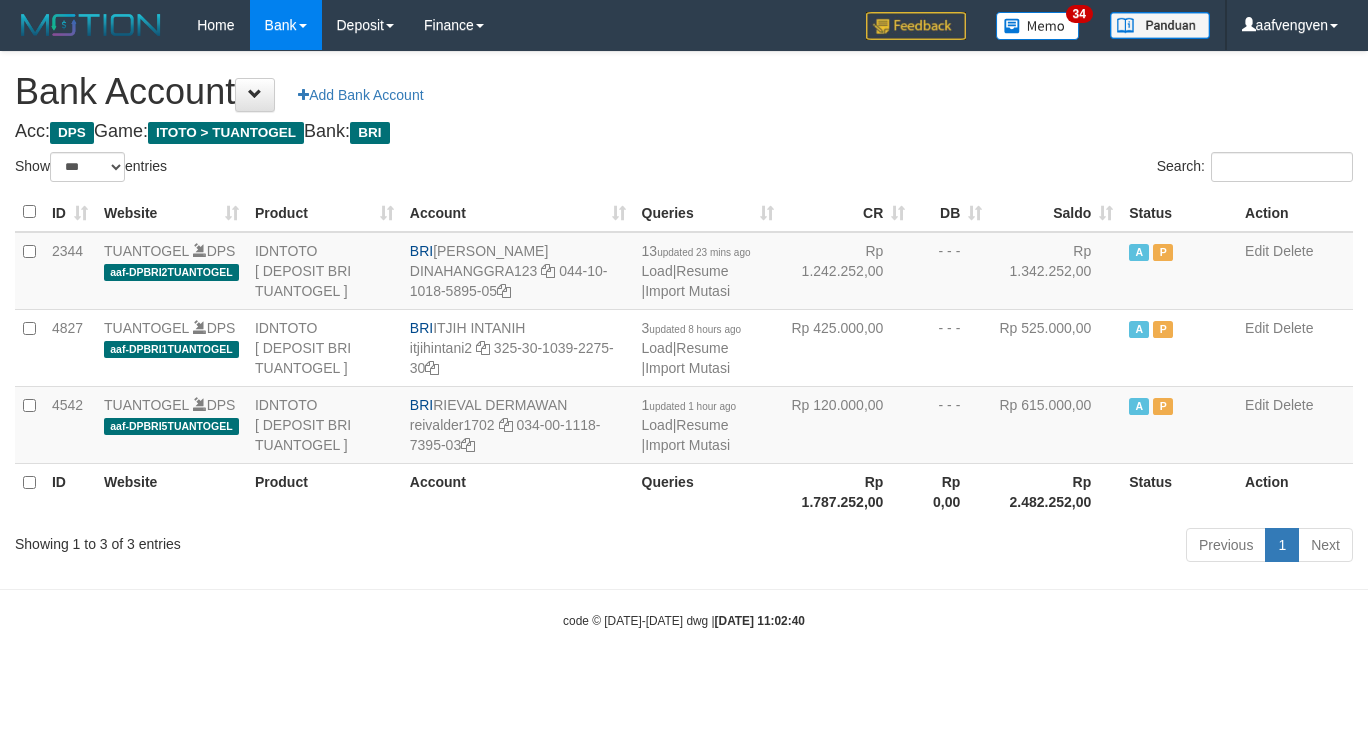 scroll, scrollTop: 0, scrollLeft: 0, axis: both 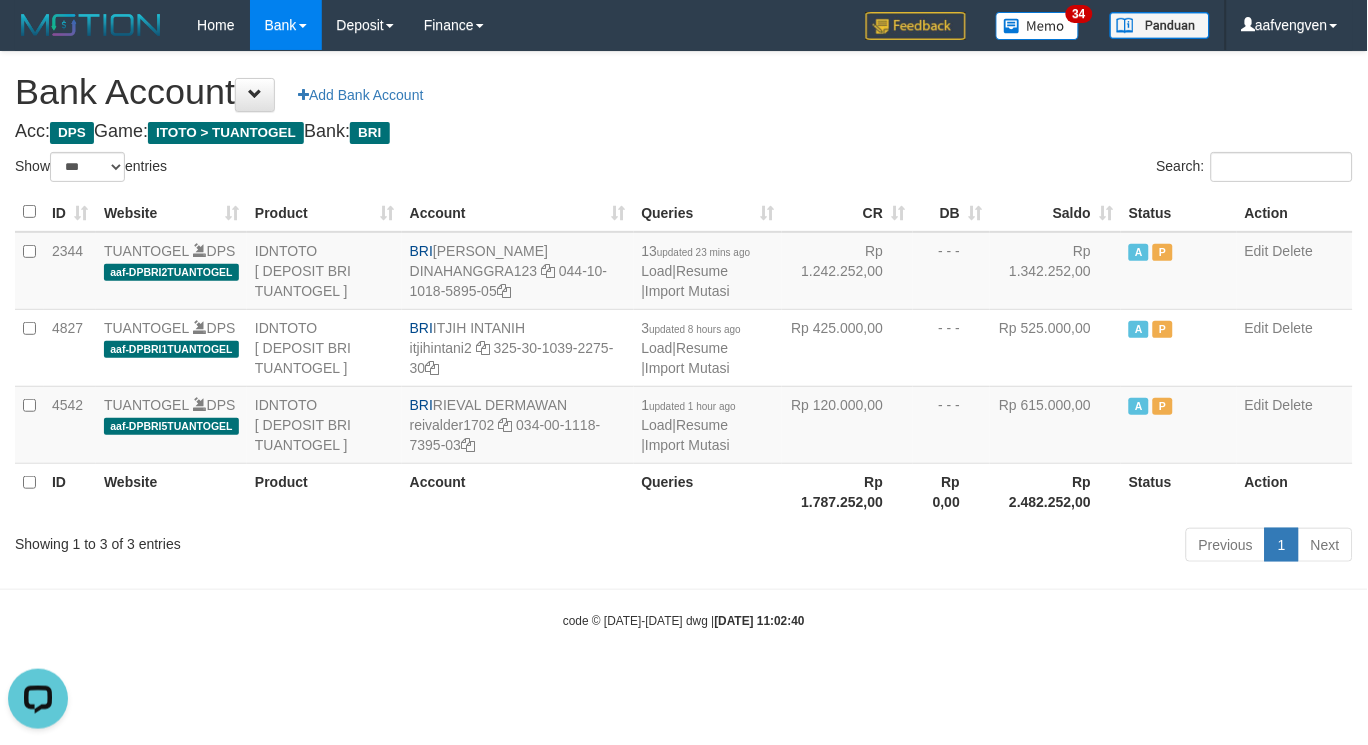 click on "Toggle navigation
Home
Bank
Account List
Load
By Website
Group
[ITOTO]													TUANTOGEL
By Load Group (DPS)
Group aaf-DPBCA02TUANTOGEL" at bounding box center [684, 340] 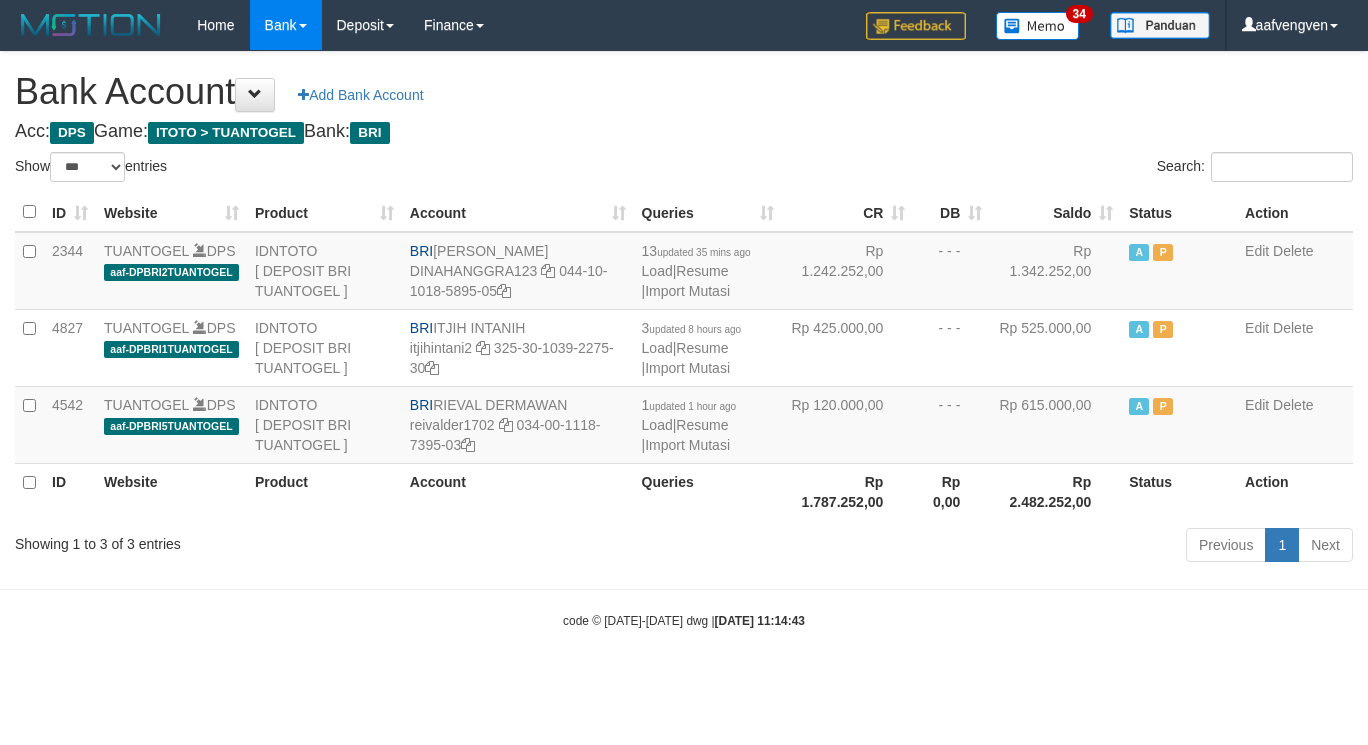 select on "***" 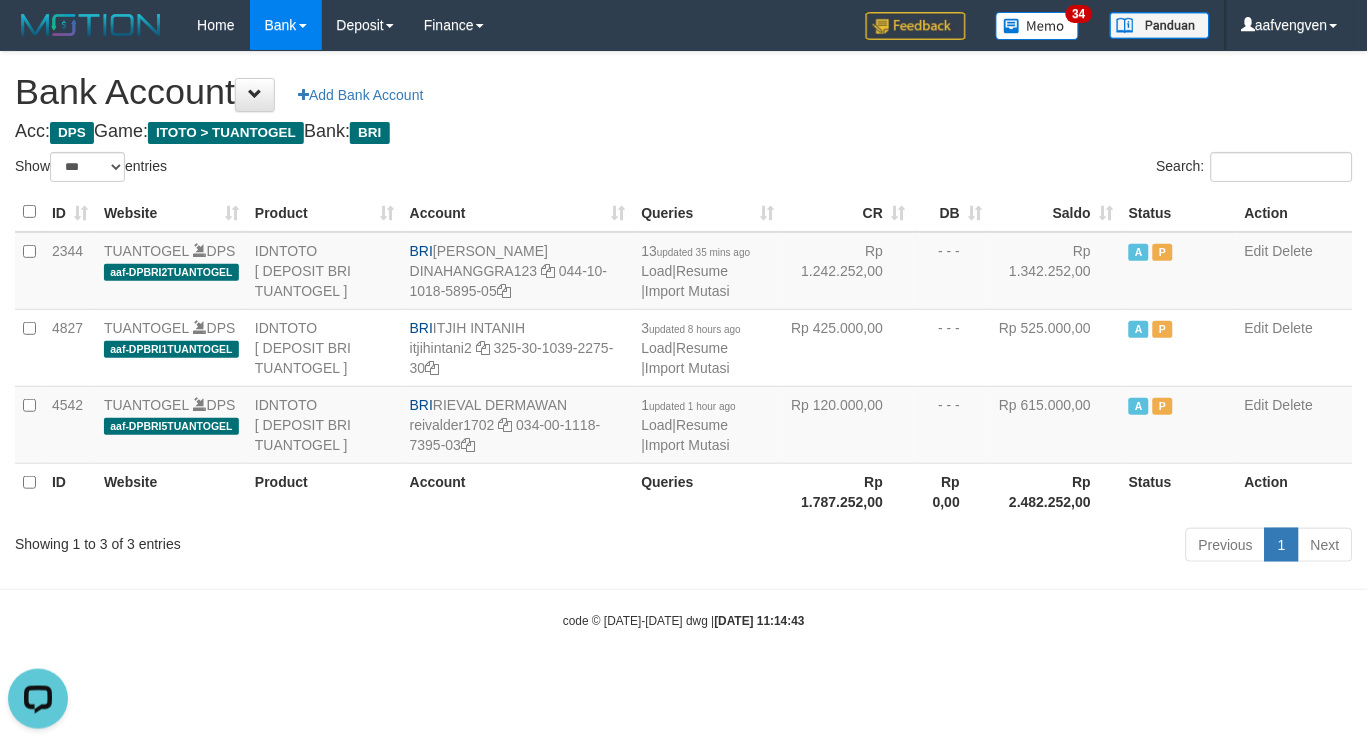 scroll, scrollTop: 0, scrollLeft: 0, axis: both 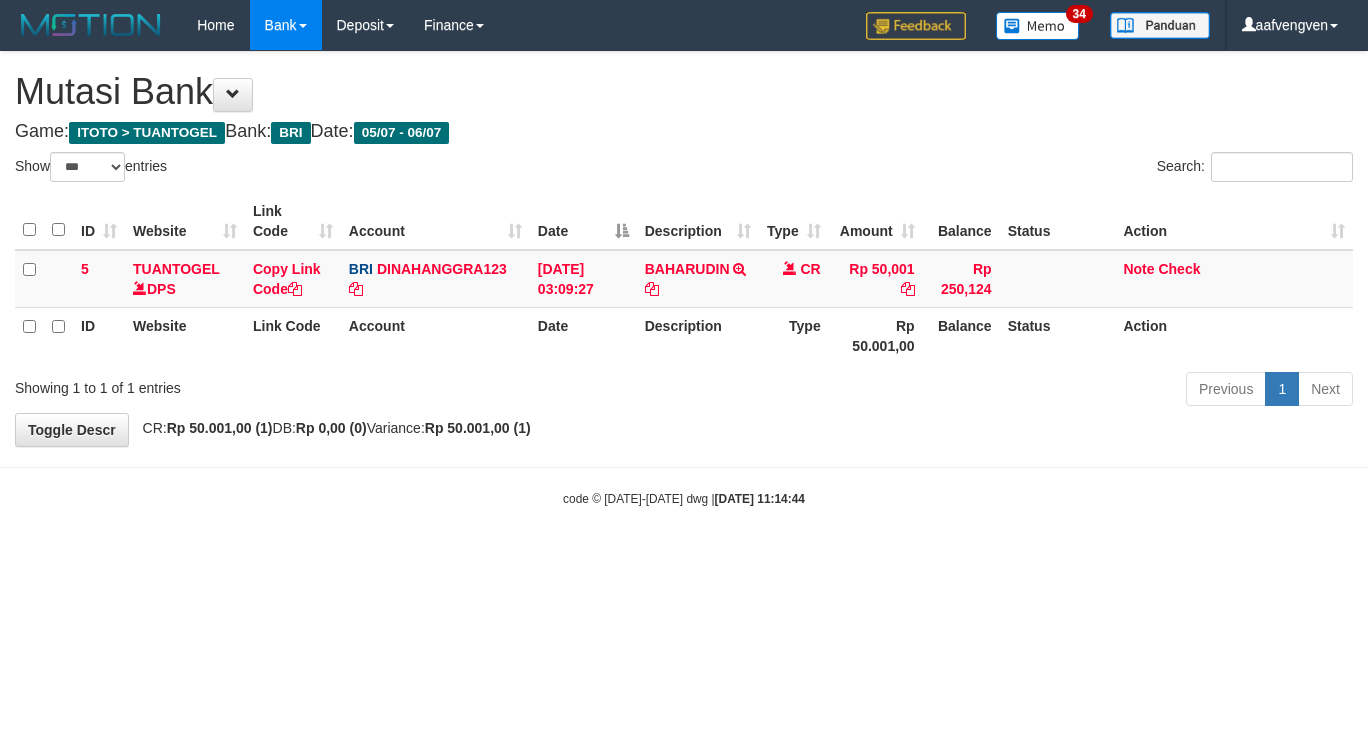 select on "***" 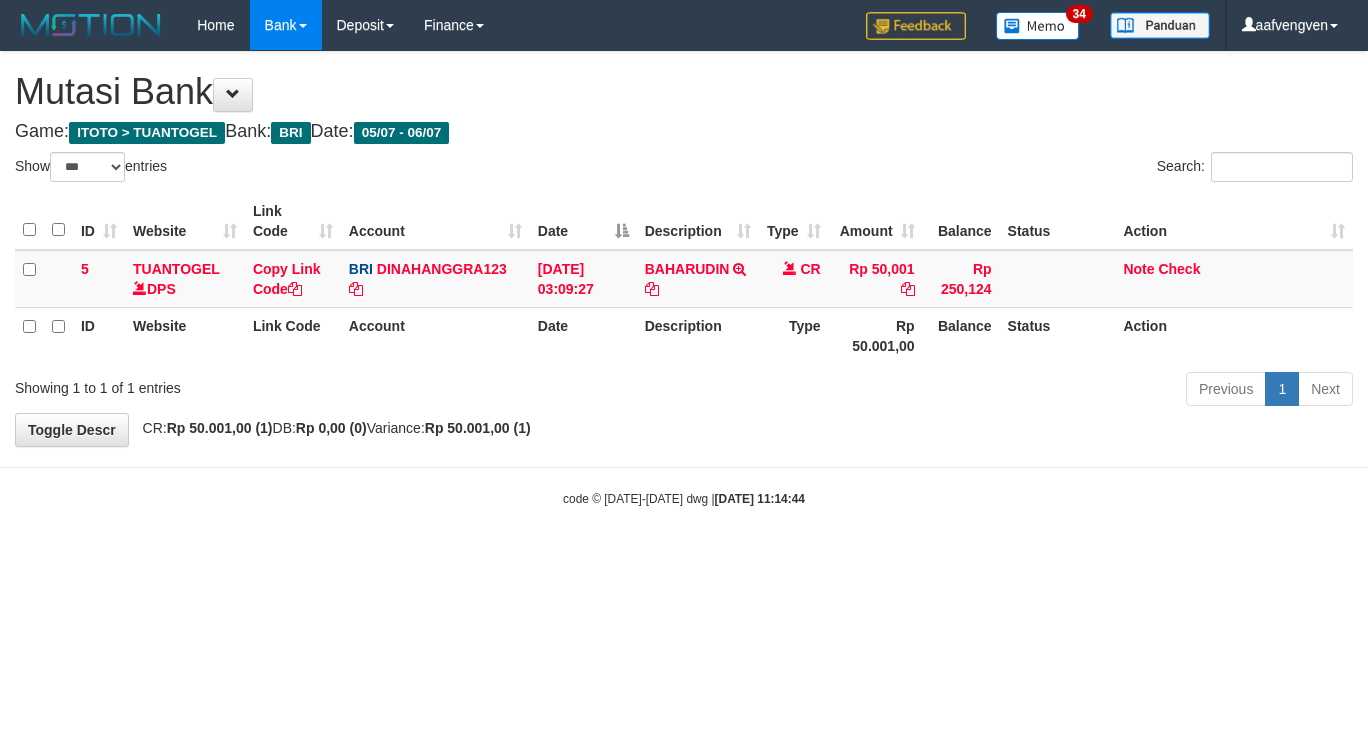 scroll, scrollTop: 0, scrollLeft: 0, axis: both 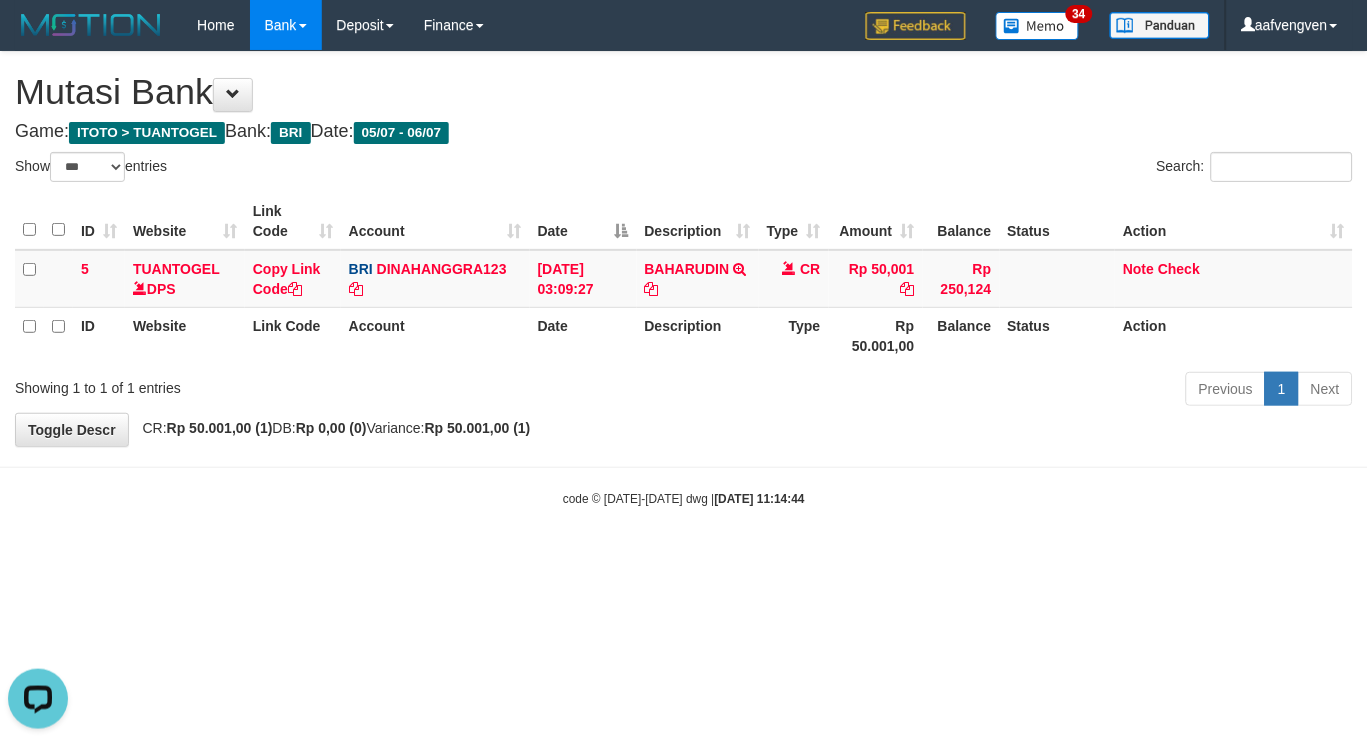 drag, startPoint x: 385, startPoint y: 652, endPoint x: 373, endPoint y: 588, distance: 65.11528 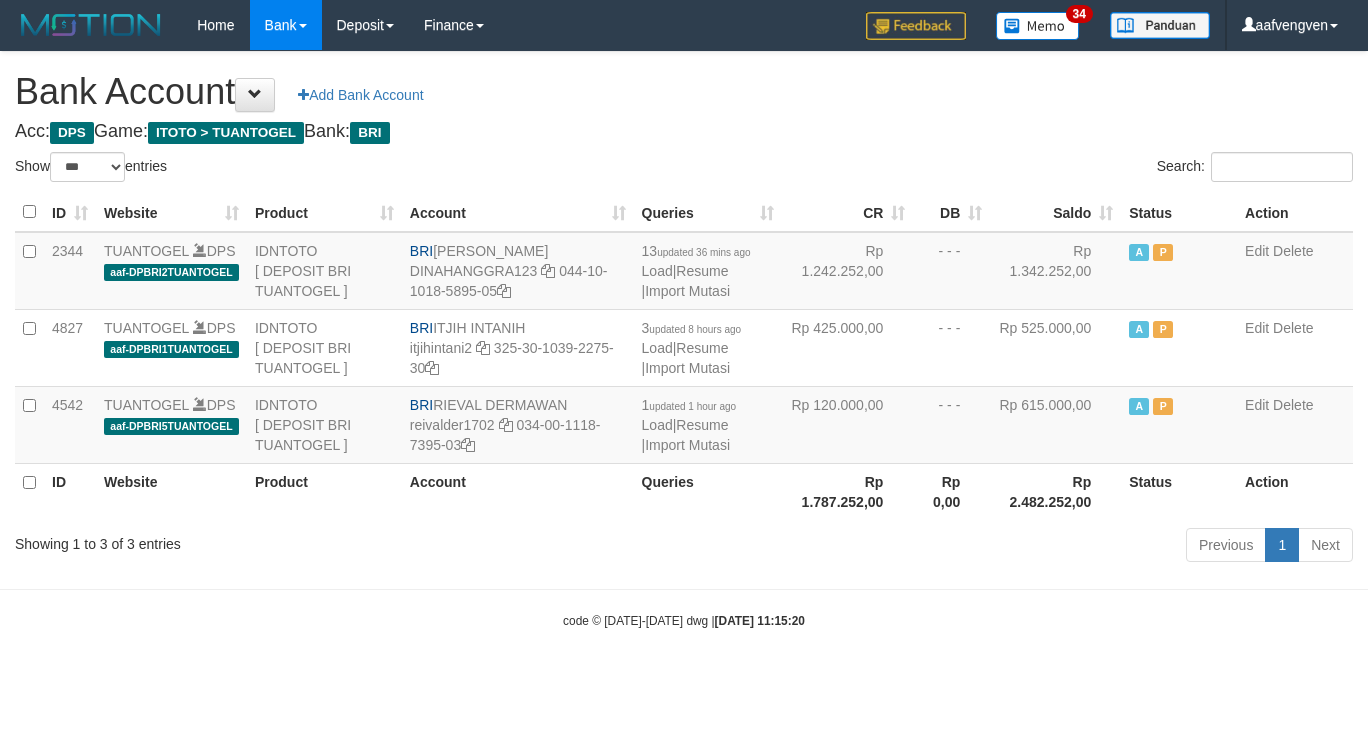 select on "***" 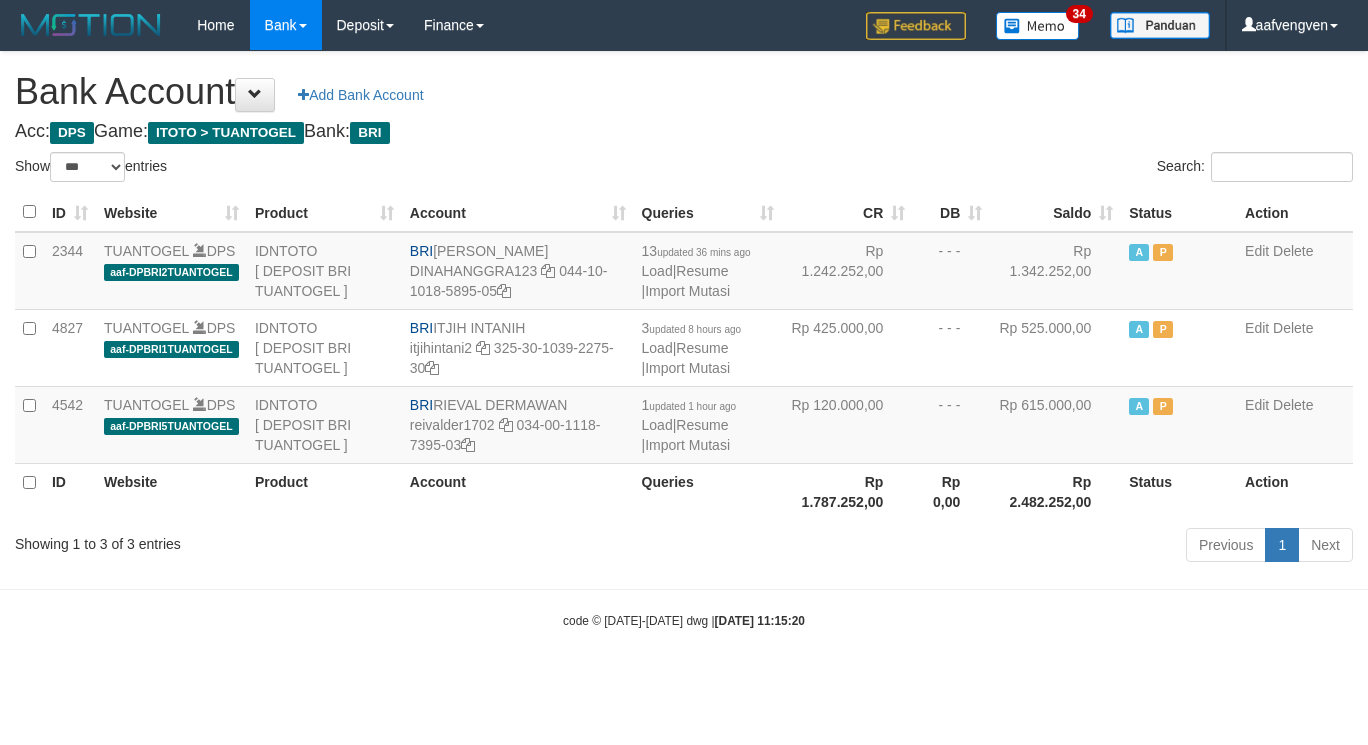 scroll, scrollTop: 0, scrollLeft: 0, axis: both 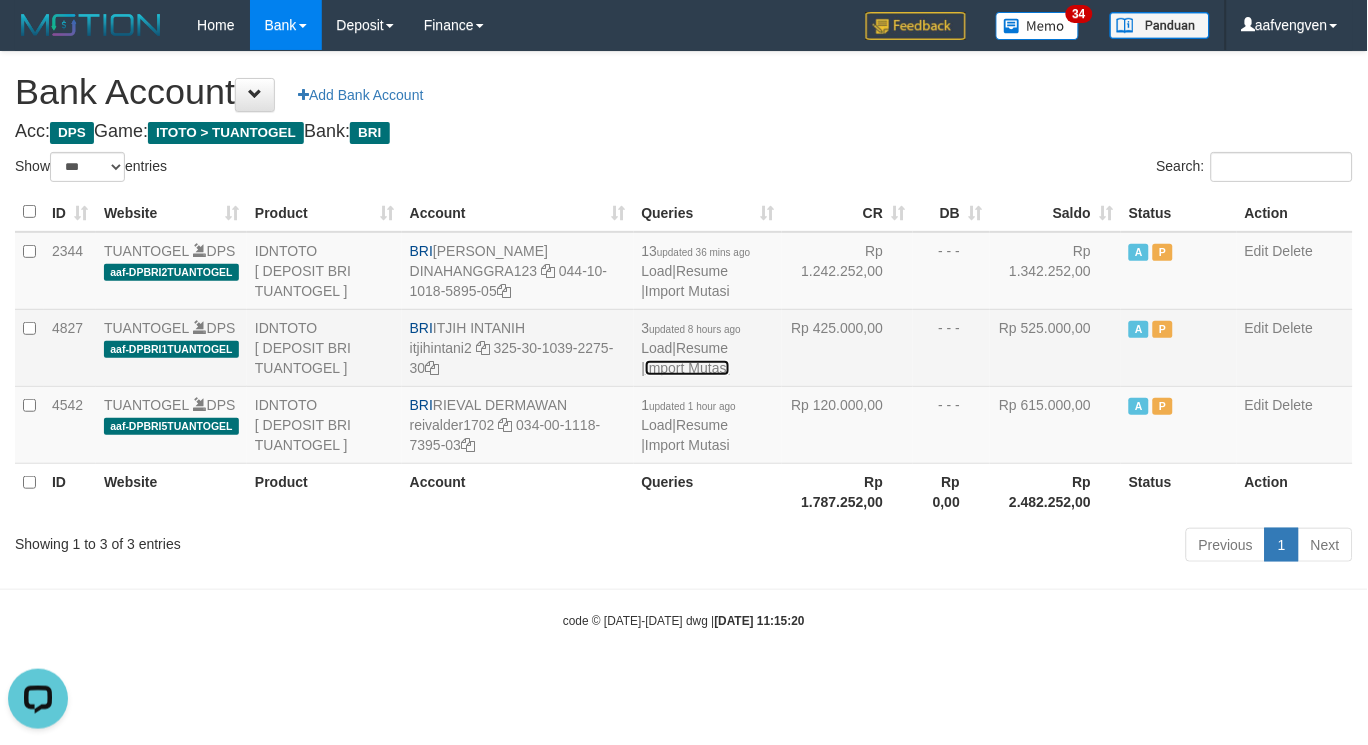 drag, startPoint x: 0, startPoint y: 0, endPoint x: 684, endPoint y: 370, distance: 777.6606 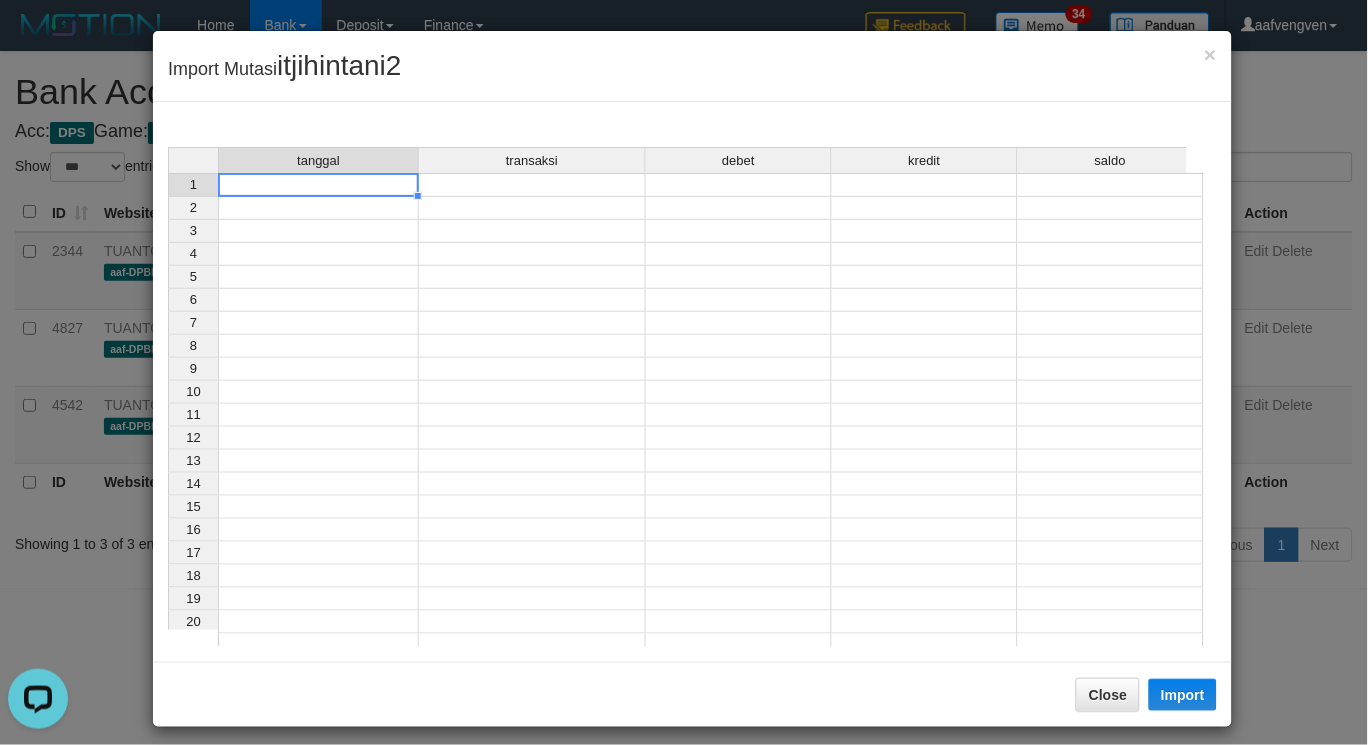 click at bounding box center [318, 185] 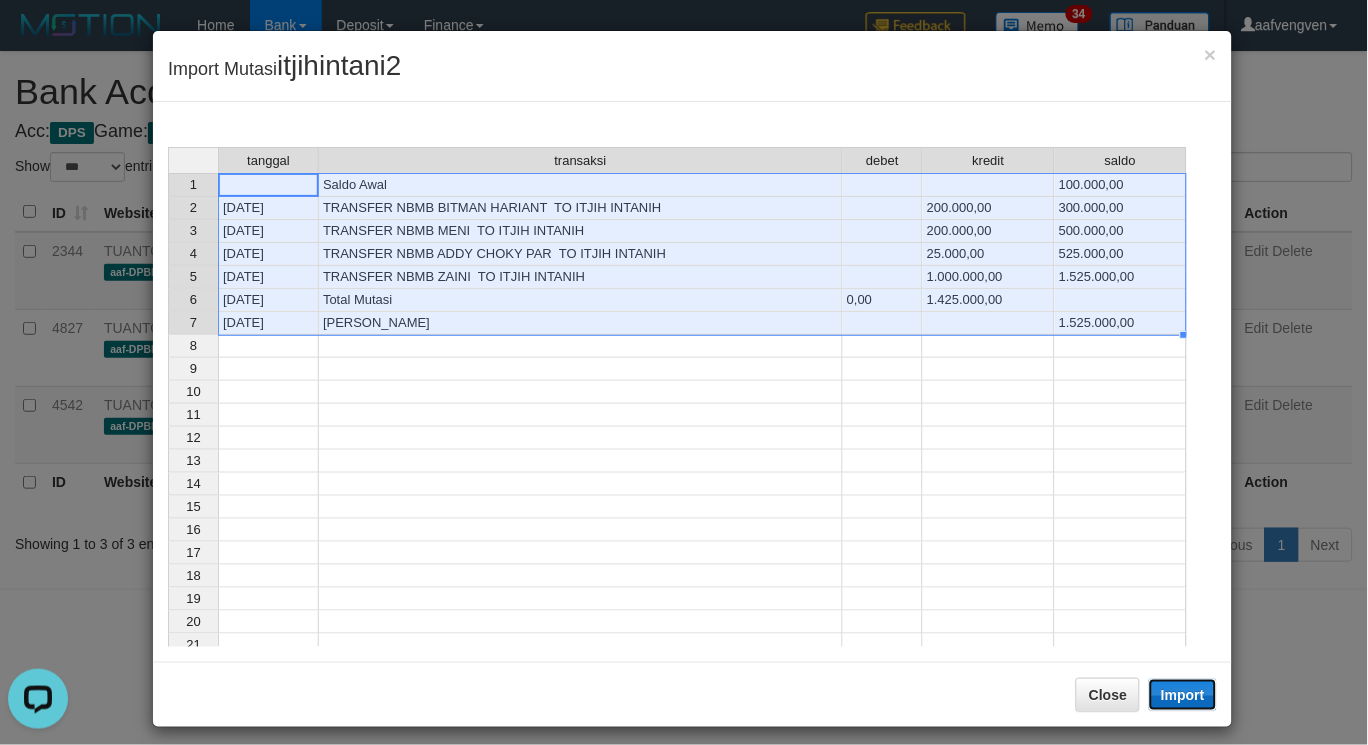 click on "Import" at bounding box center (1183, 695) 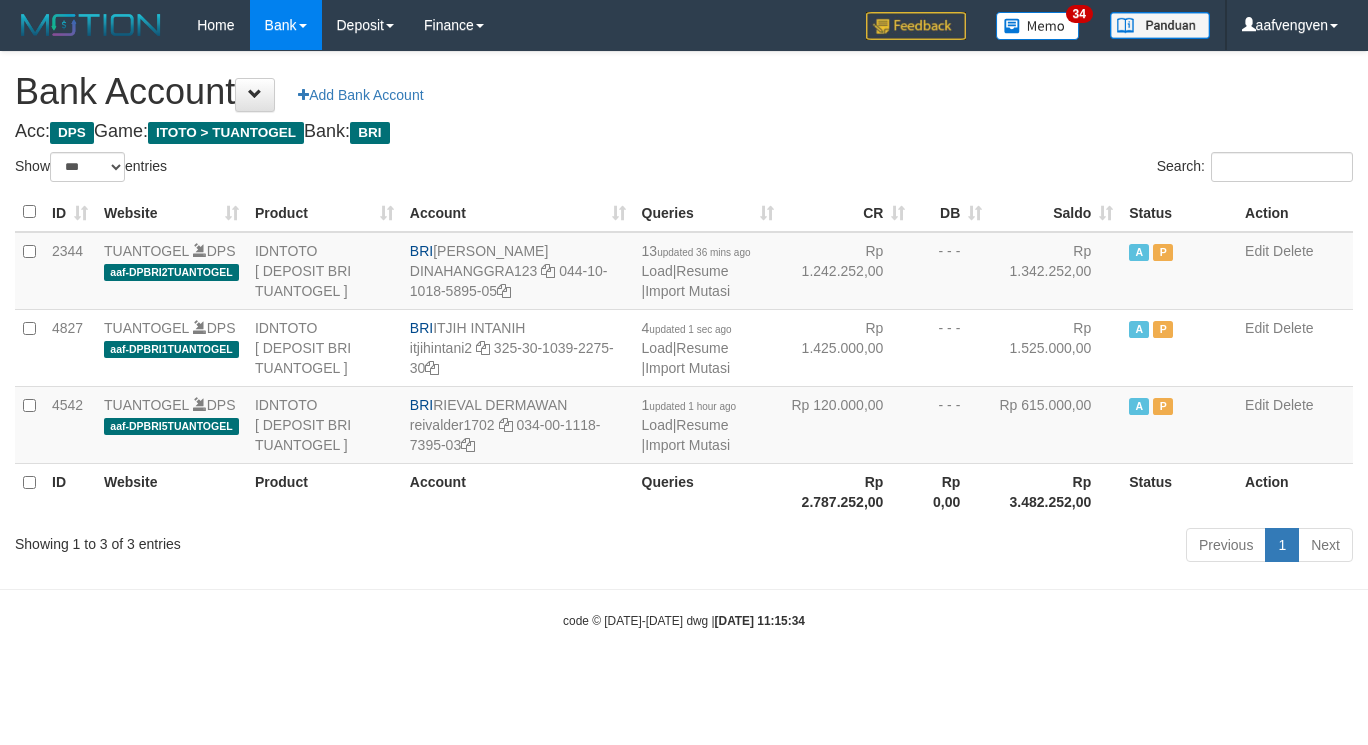 select on "***" 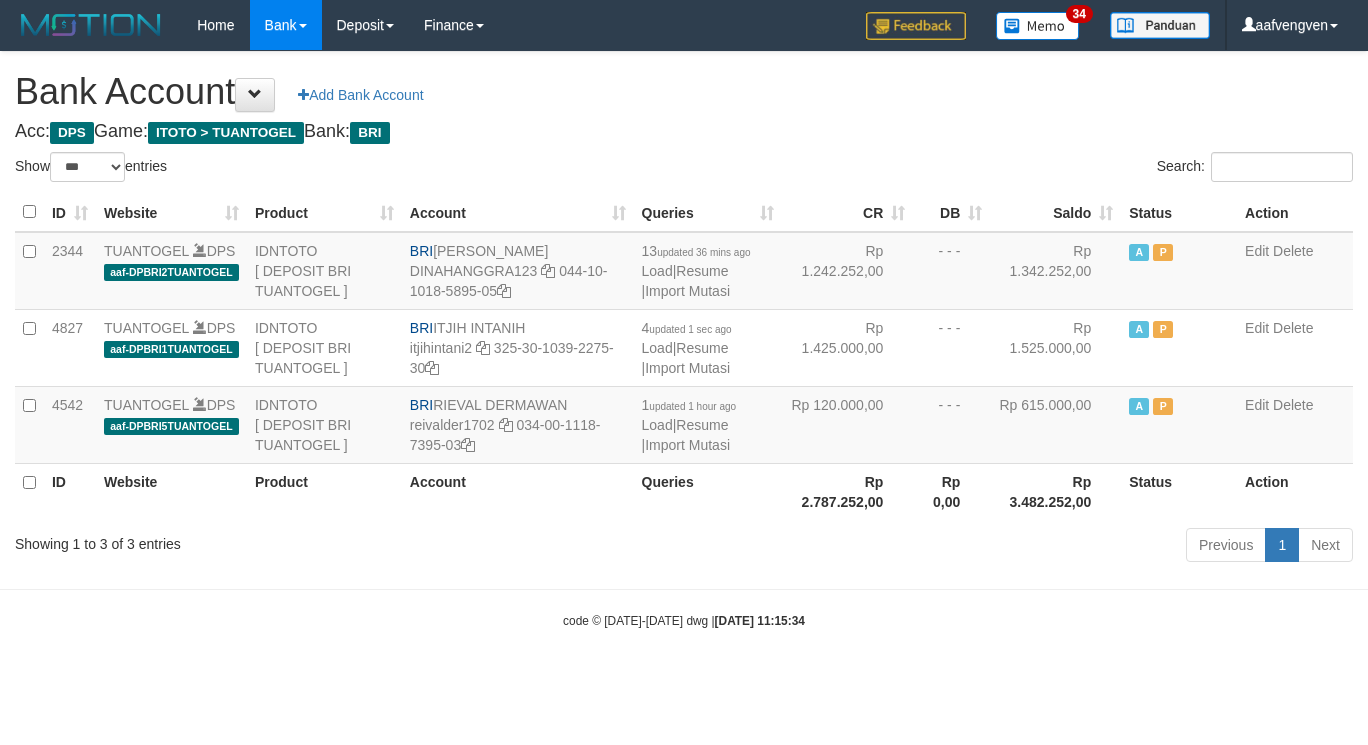 scroll, scrollTop: 0, scrollLeft: 0, axis: both 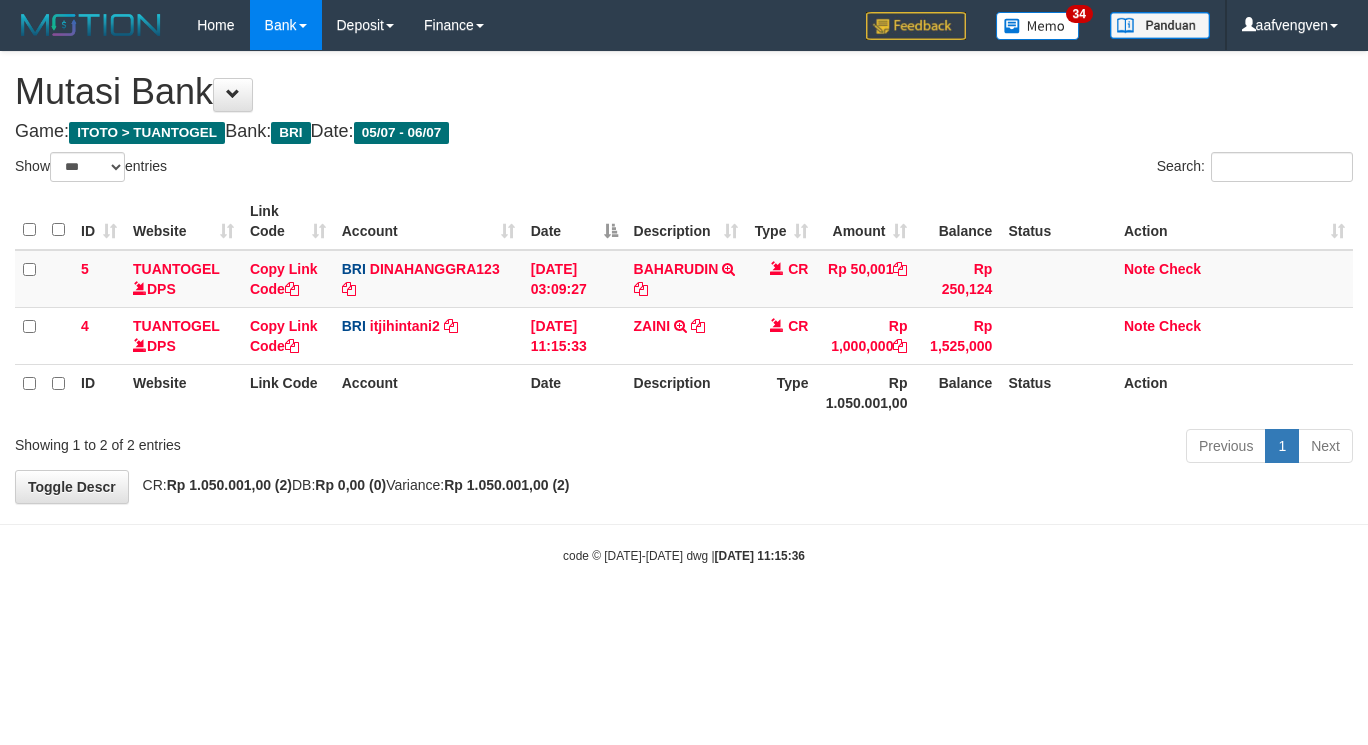 select on "***" 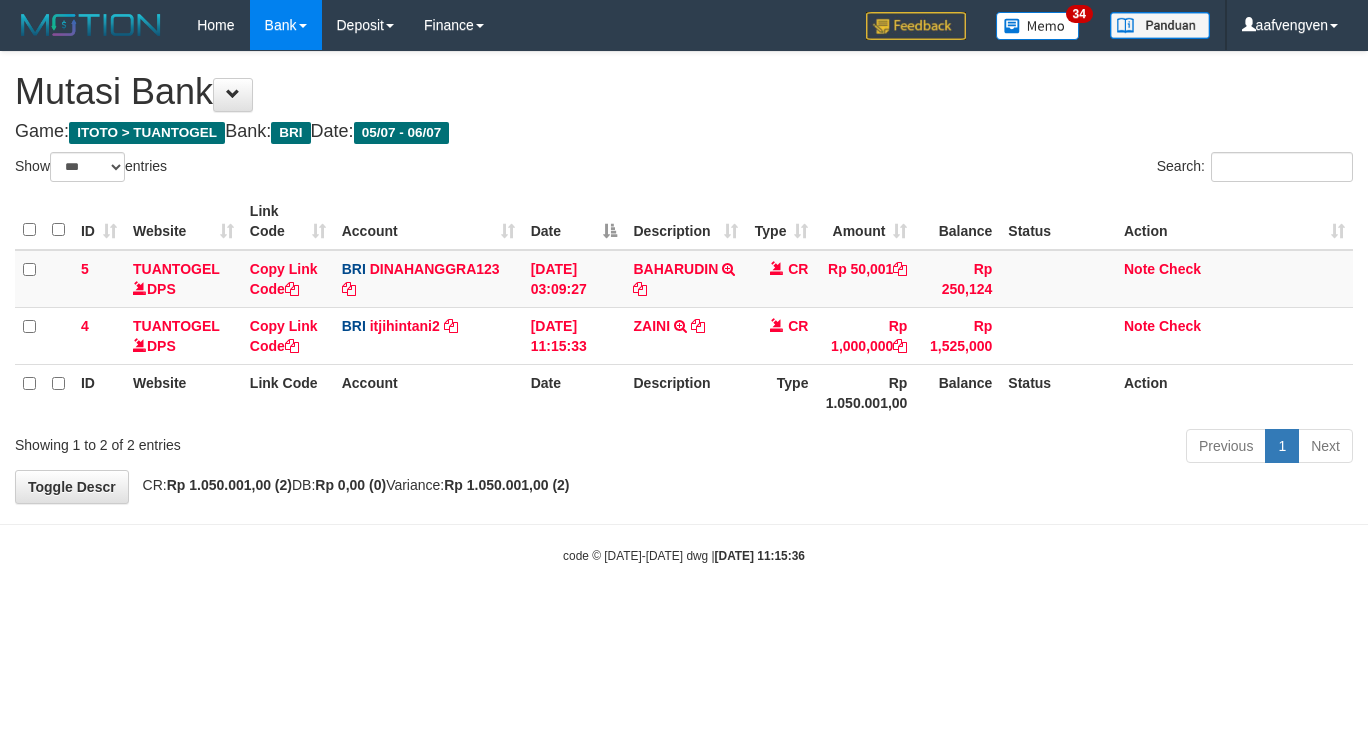scroll, scrollTop: 0, scrollLeft: 0, axis: both 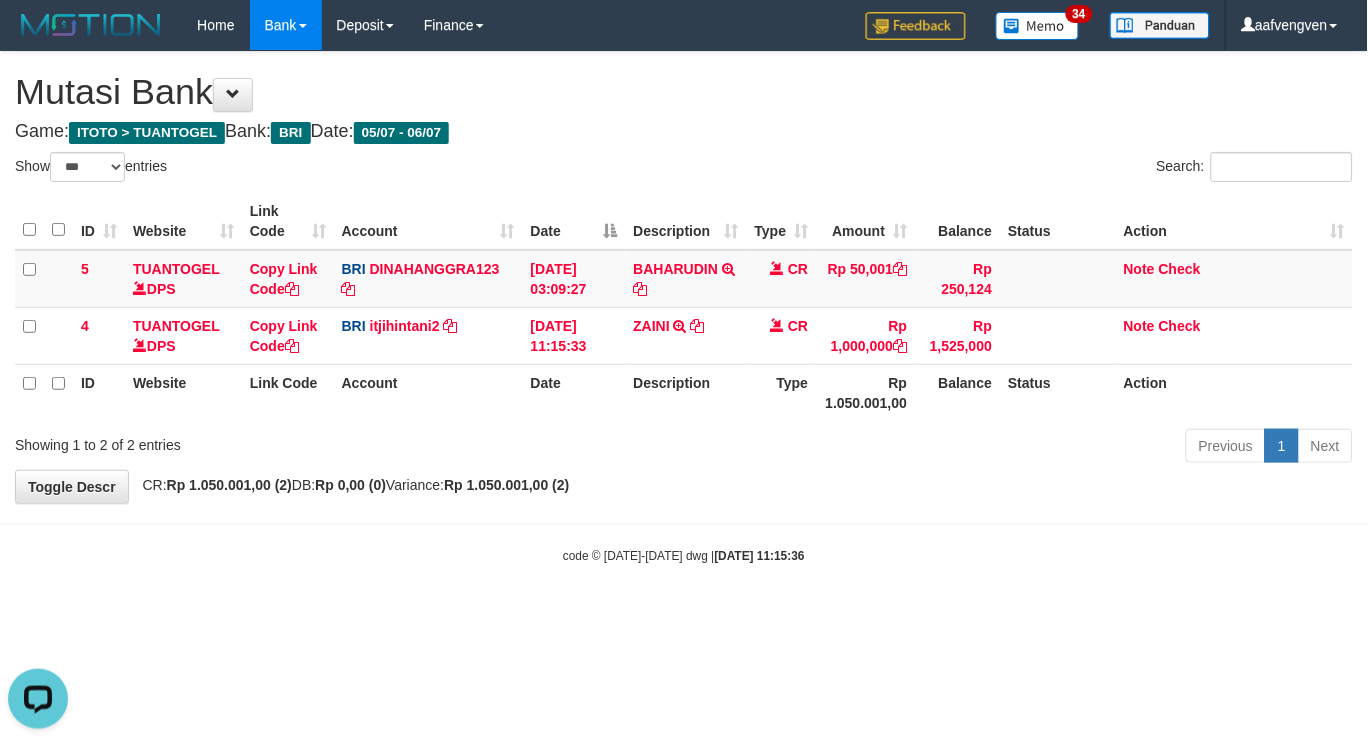 click on "Toggle navigation
Home
Bank
Account List
Load
By Website
Group
[ITOTO]													TUANTOGEL
By Load Group (DPS)
Group aaf-DPBCA02TUANTOGEL" at bounding box center (684, 307) 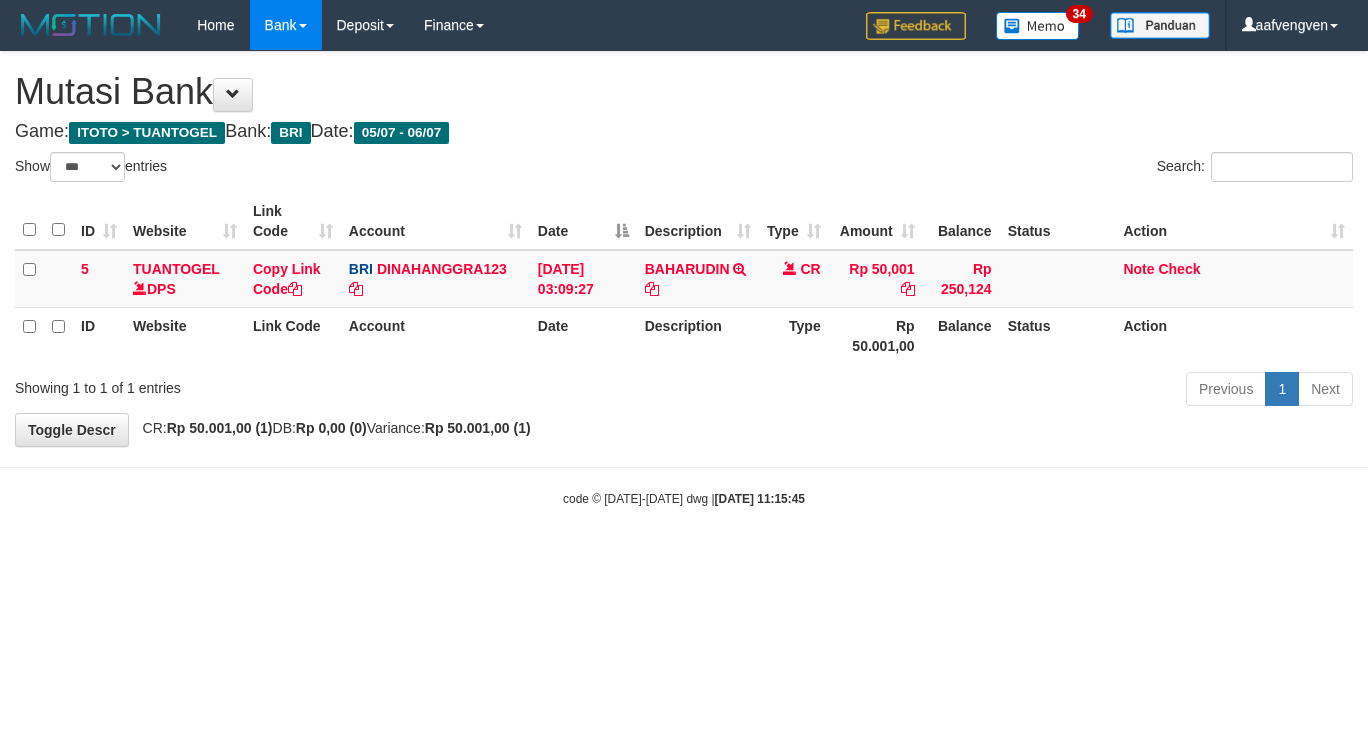 select on "***" 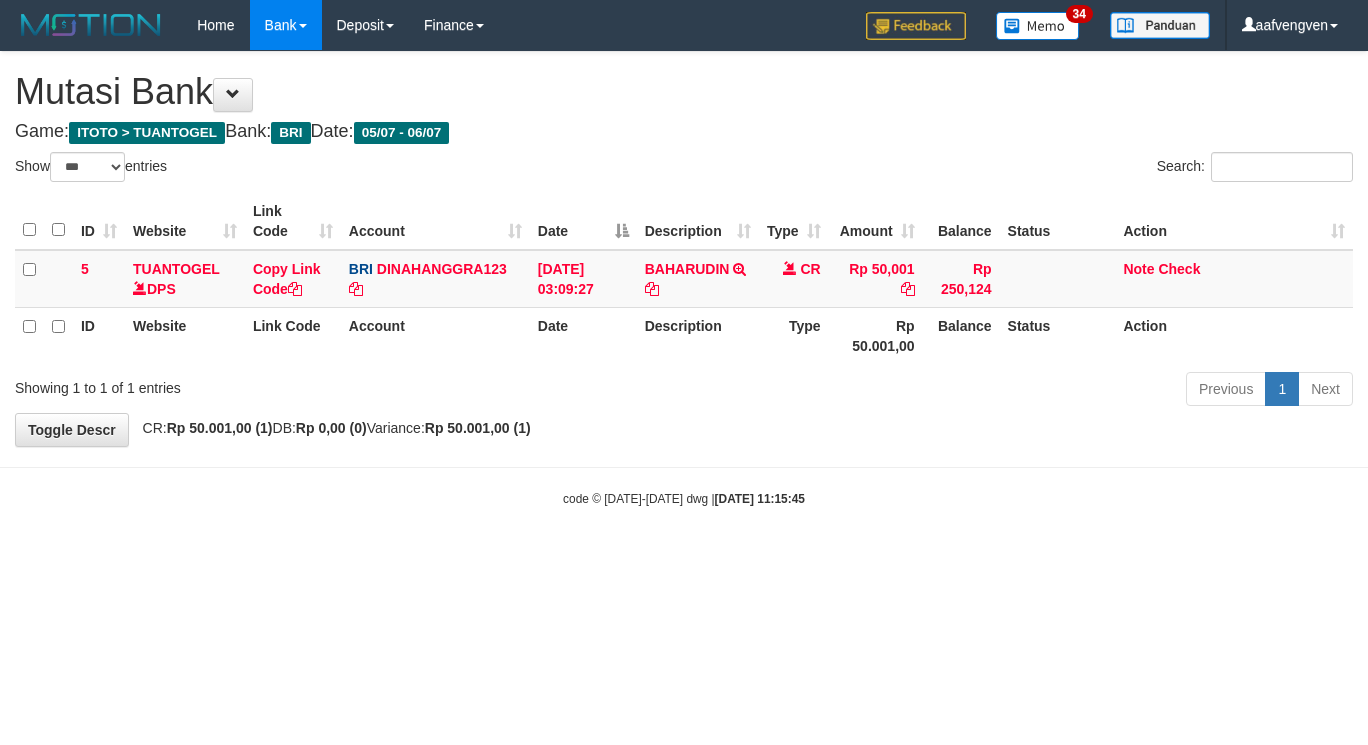 scroll, scrollTop: 0, scrollLeft: 0, axis: both 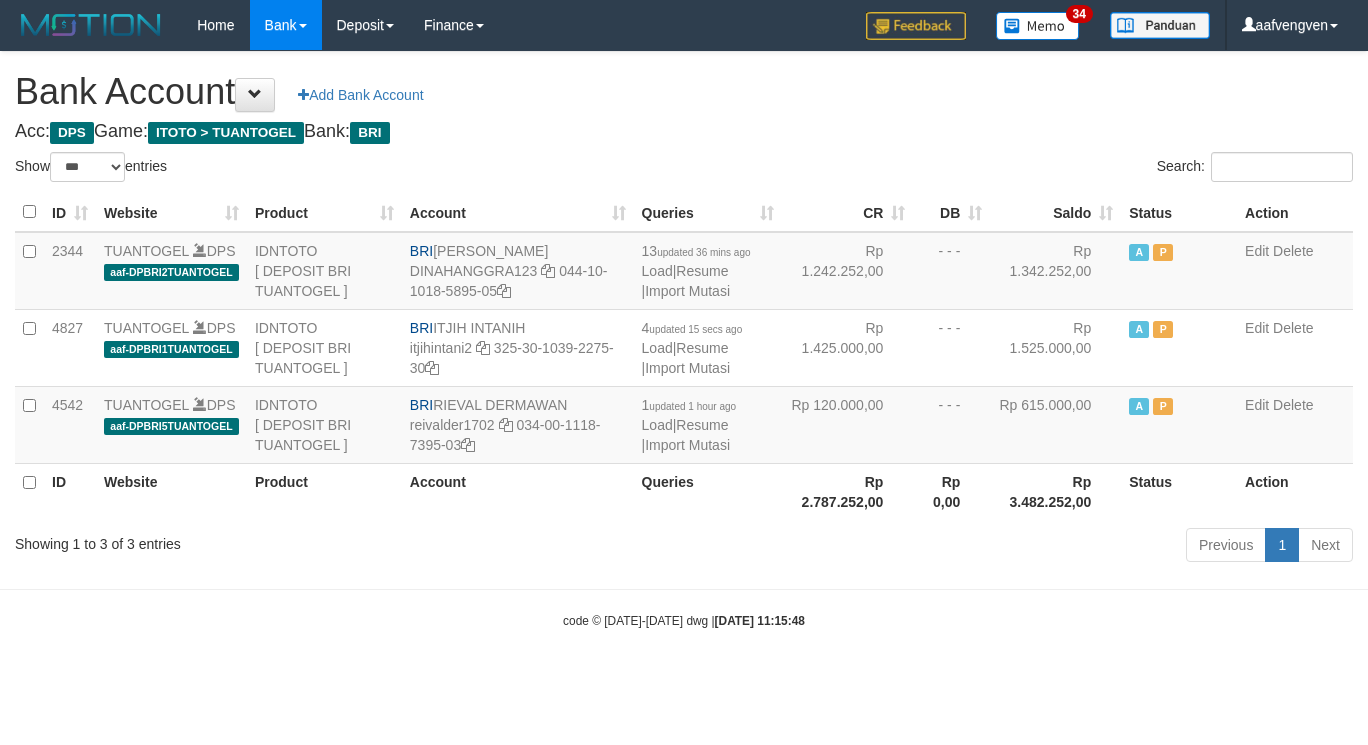 select on "***" 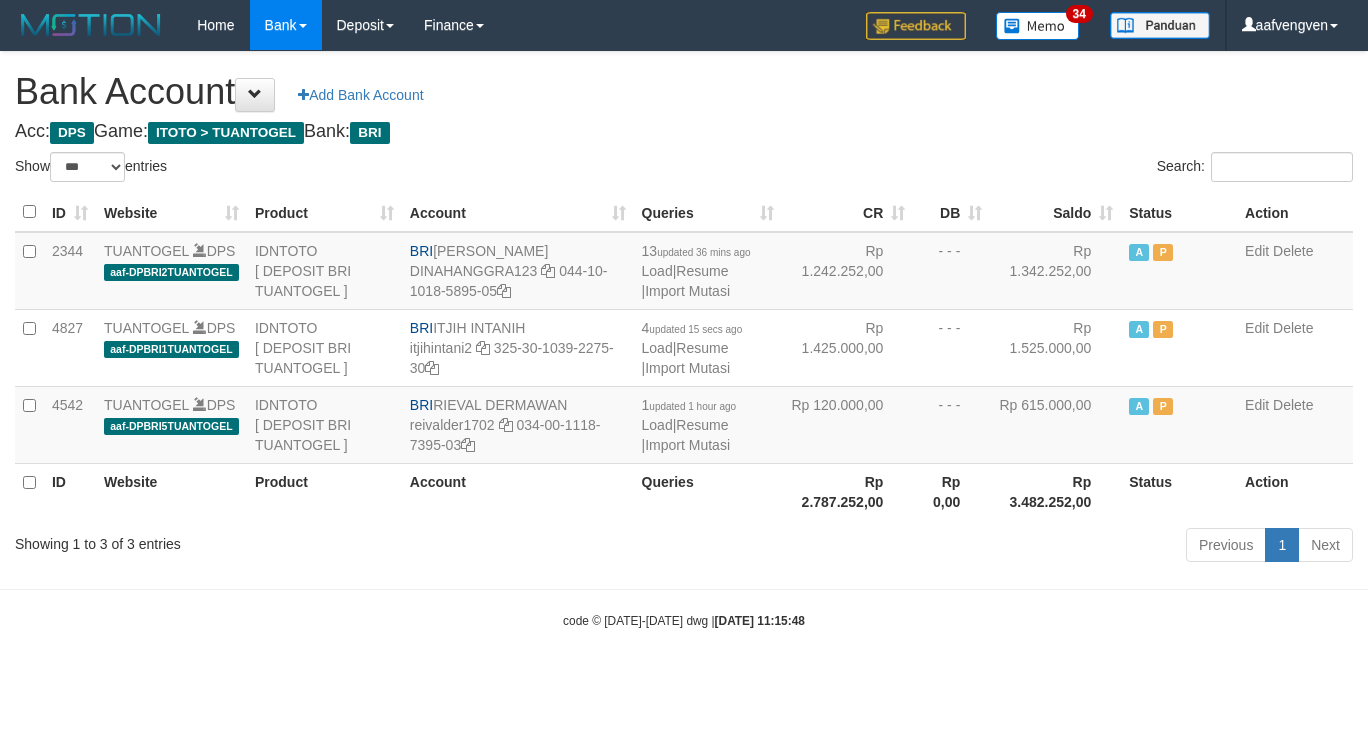 scroll, scrollTop: 0, scrollLeft: 0, axis: both 